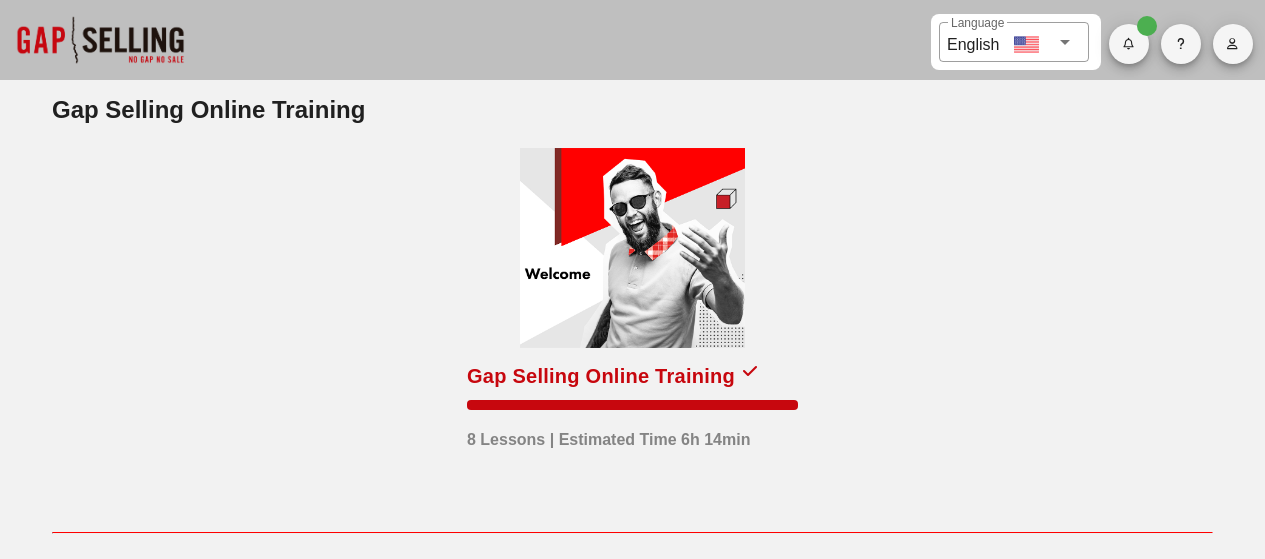 scroll, scrollTop: 0, scrollLeft: 0, axis: both 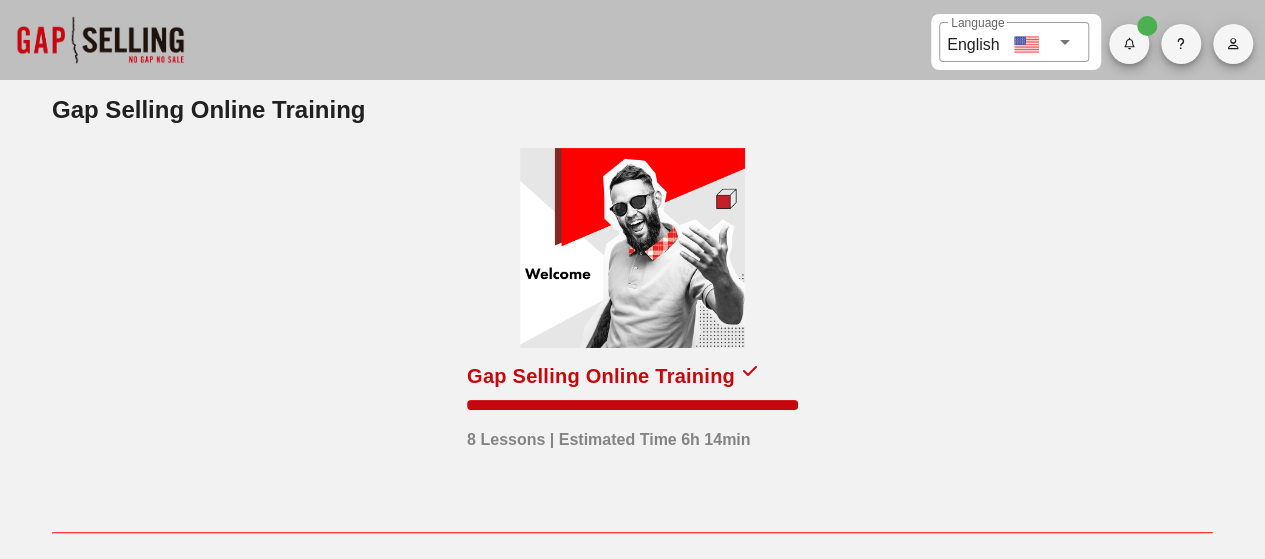 click on "Gap Selling Online Training   8 Lessons | Estimated Time 6h 14min" at bounding box center (632, 330) 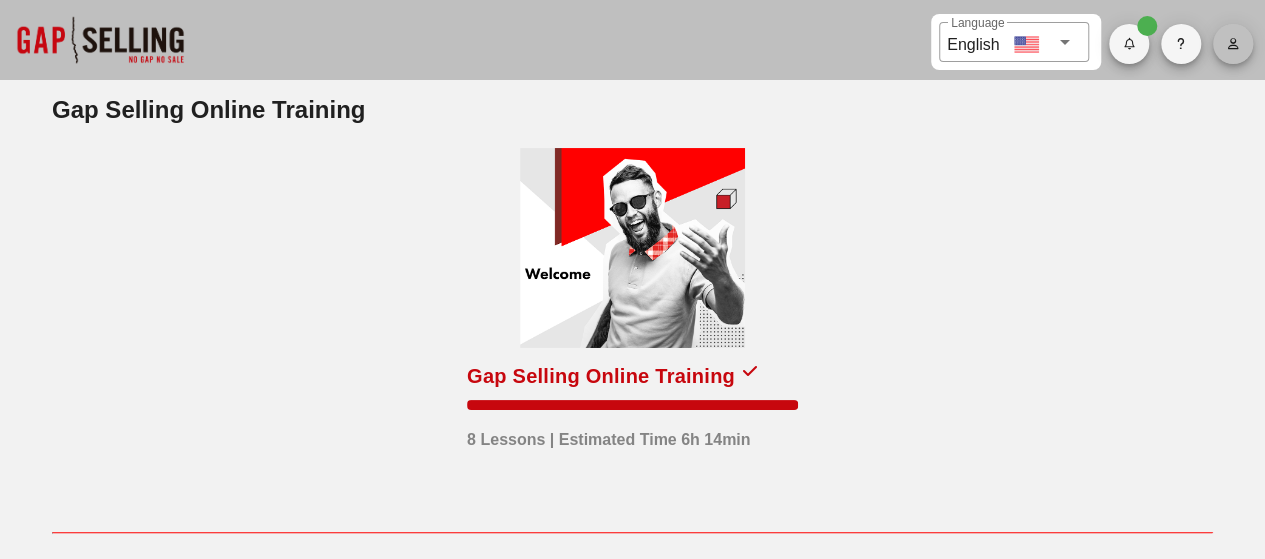 click at bounding box center (1232, 44) 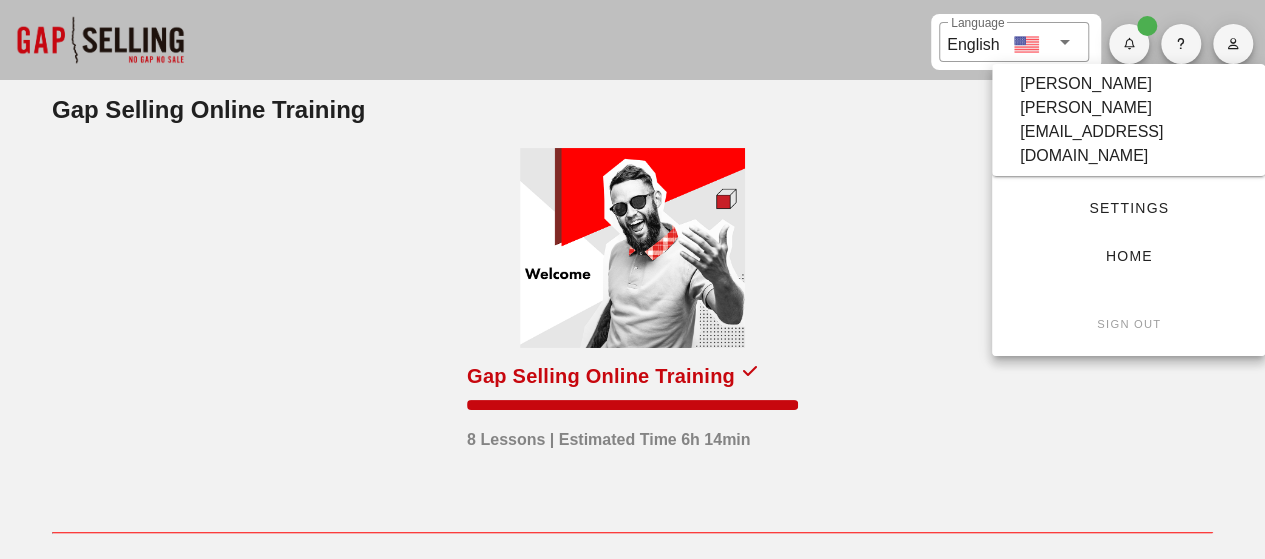 click on "Settings" at bounding box center [1128, 208] 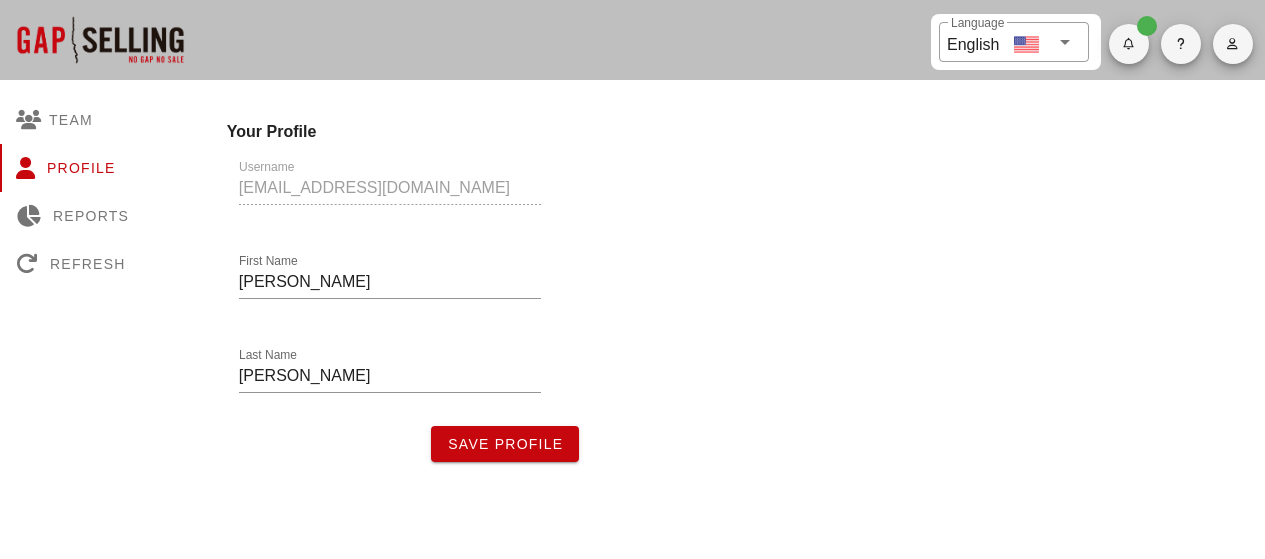 scroll, scrollTop: 0, scrollLeft: 0, axis: both 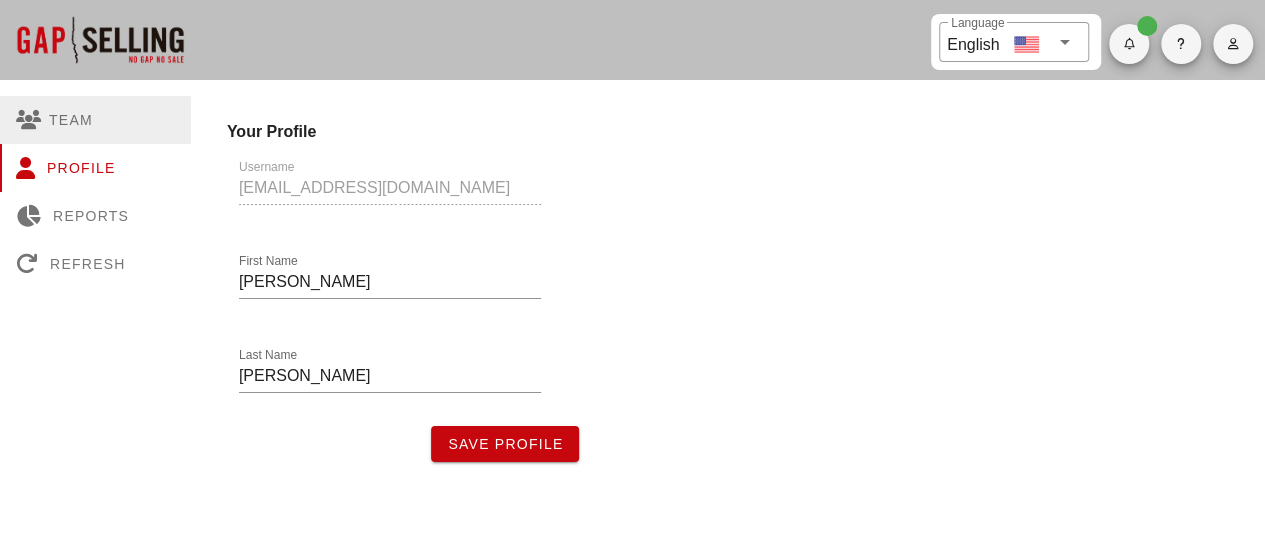 click on "Team" at bounding box center (95, 120) 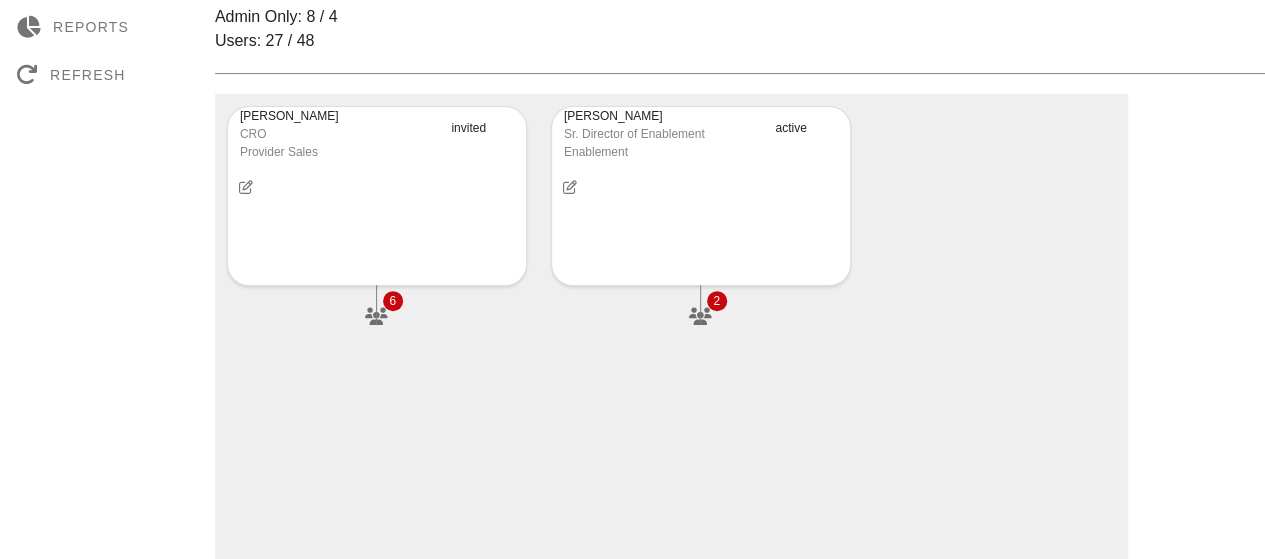 scroll, scrollTop: 190, scrollLeft: 0, axis: vertical 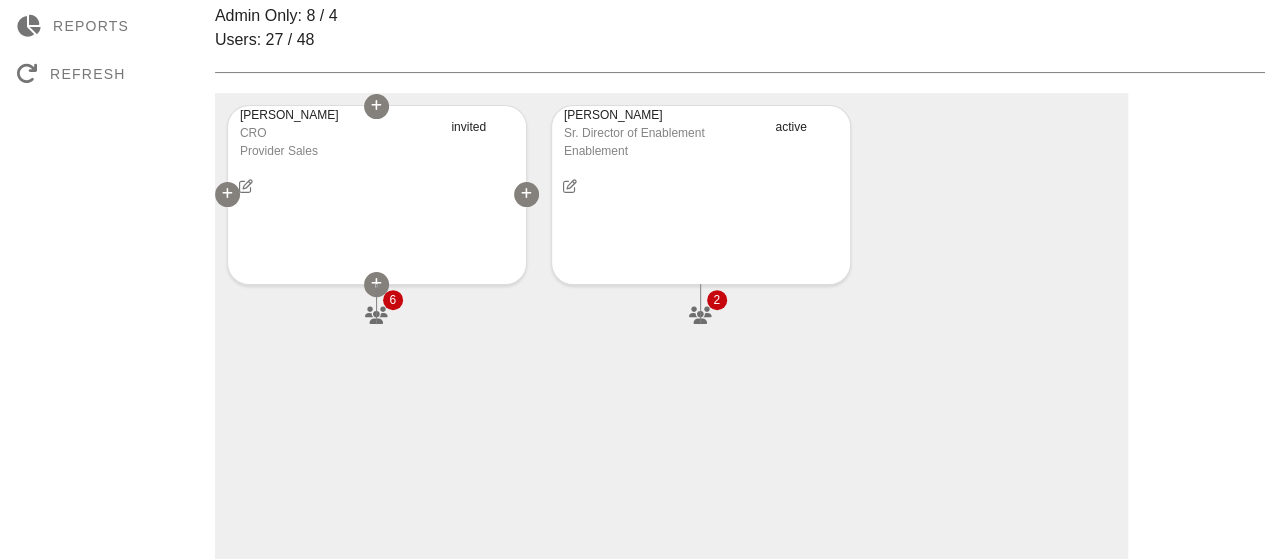 click at bounding box center (376, 304) 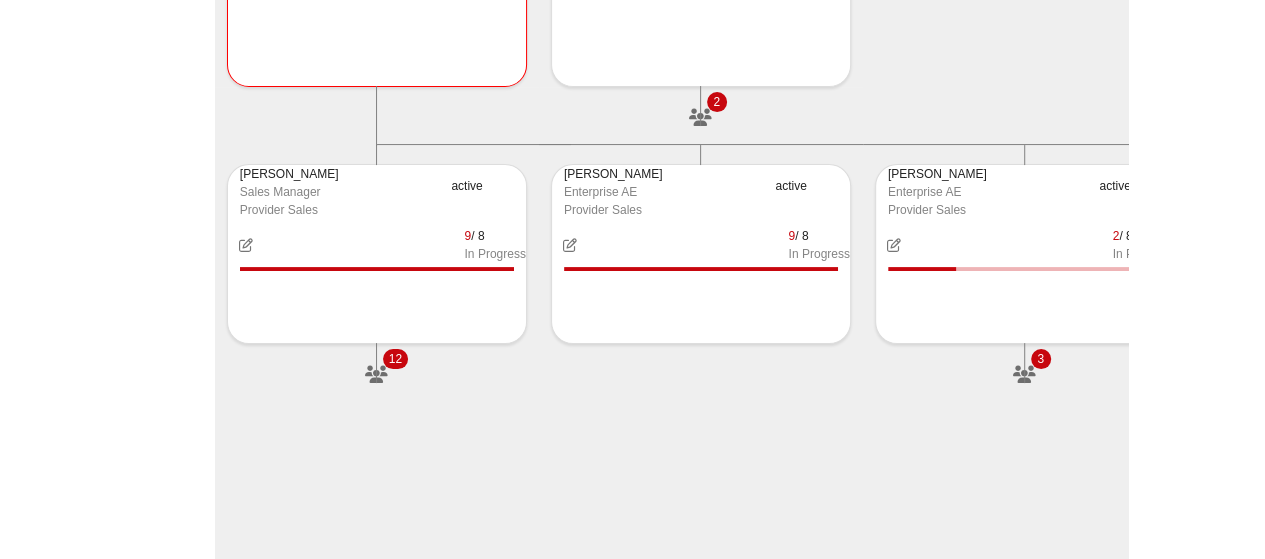 scroll, scrollTop: 391, scrollLeft: 0, axis: vertical 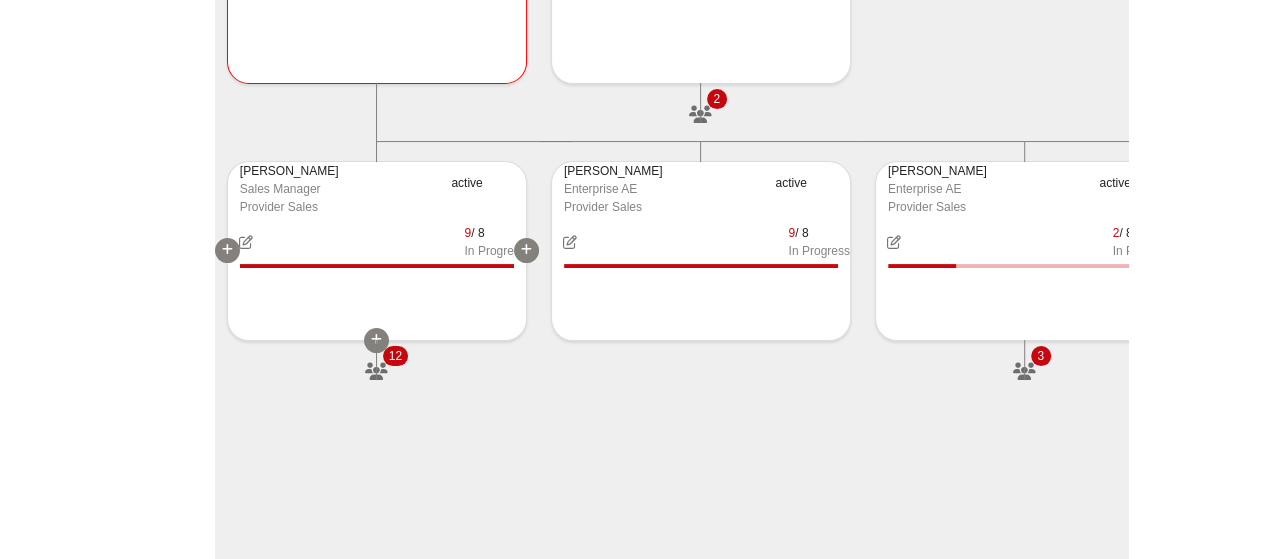 click at bounding box center [377, 372] 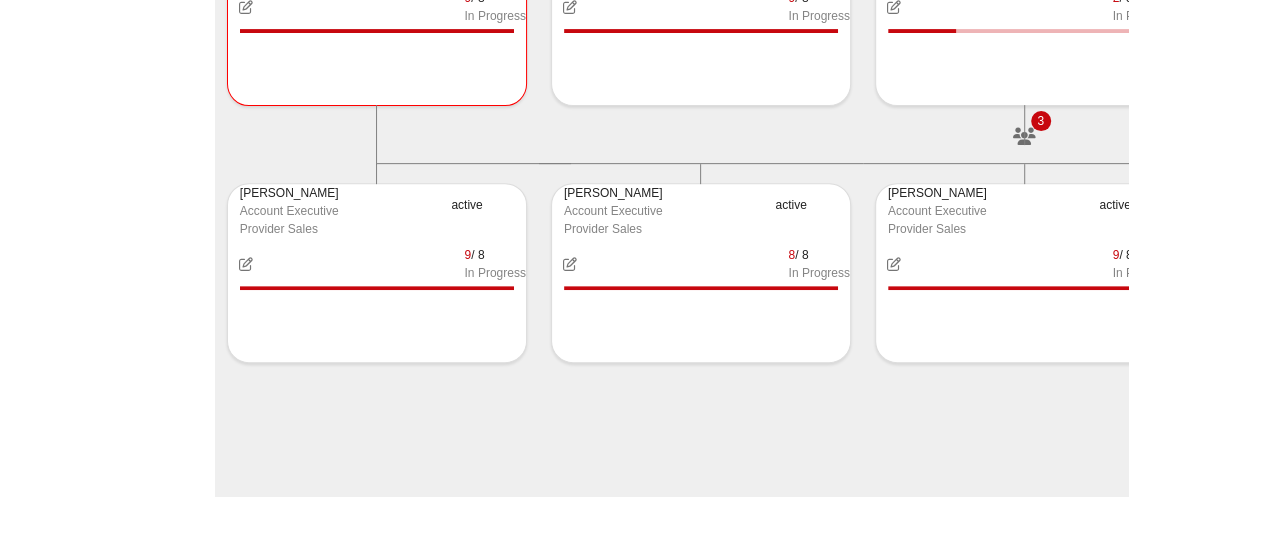 scroll, scrollTop: 675, scrollLeft: 0, axis: vertical 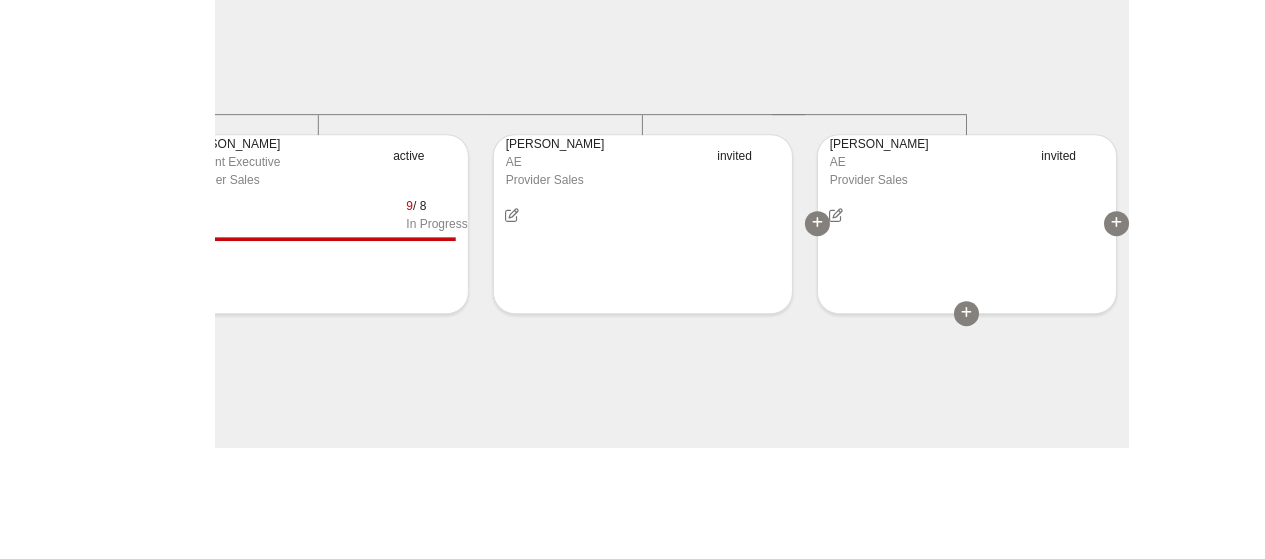 click on "[PERSON_NAME] AE Provider Sales" at bounding box center [930, 168] 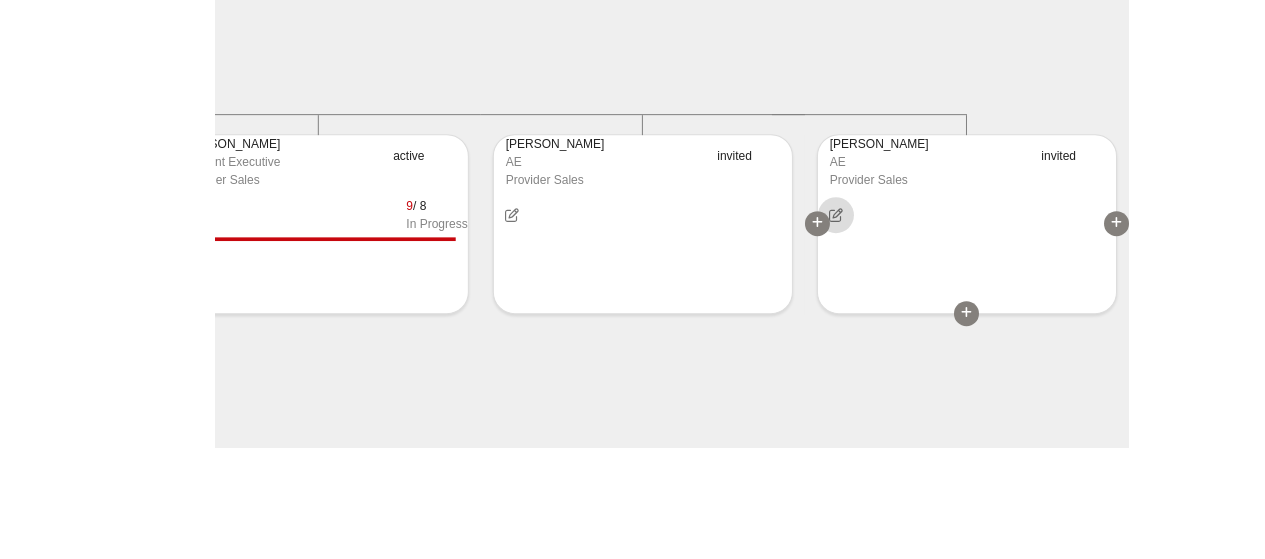 click at bounding box center (836, 215) 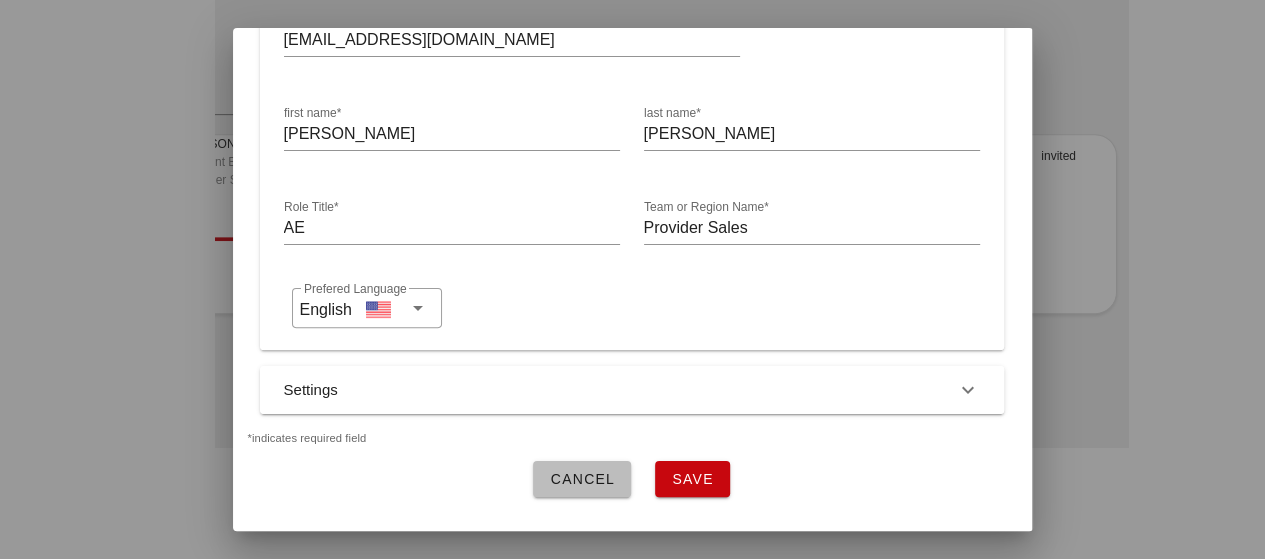 scroll, scrollTop: 177, scrollLeft: 0, axis: vertical 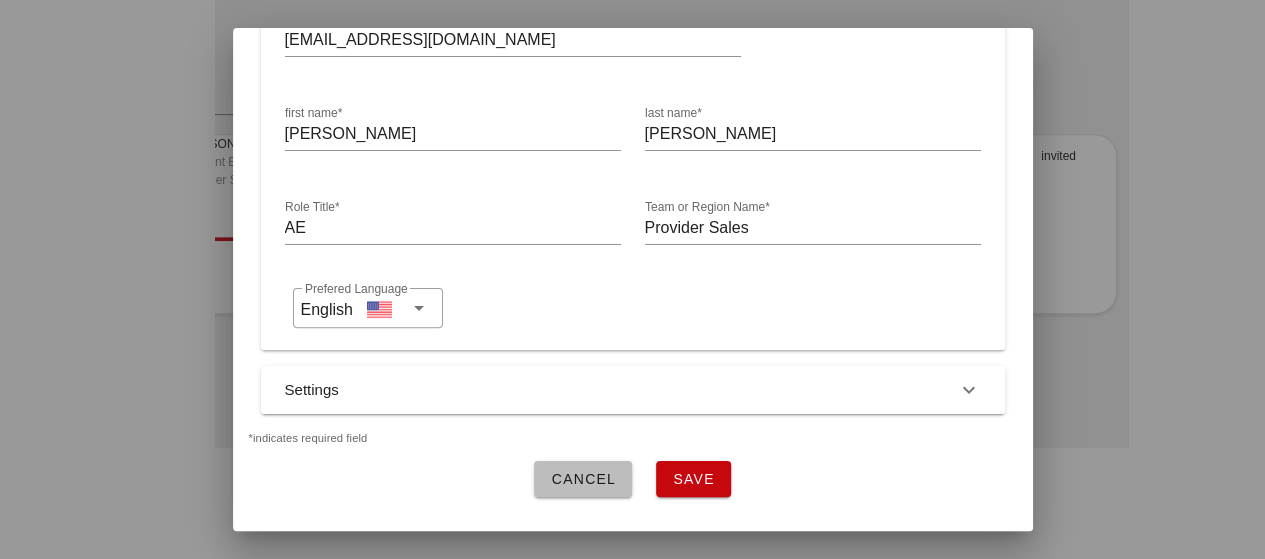 click on "Settings" at bounding box center [633, 390] 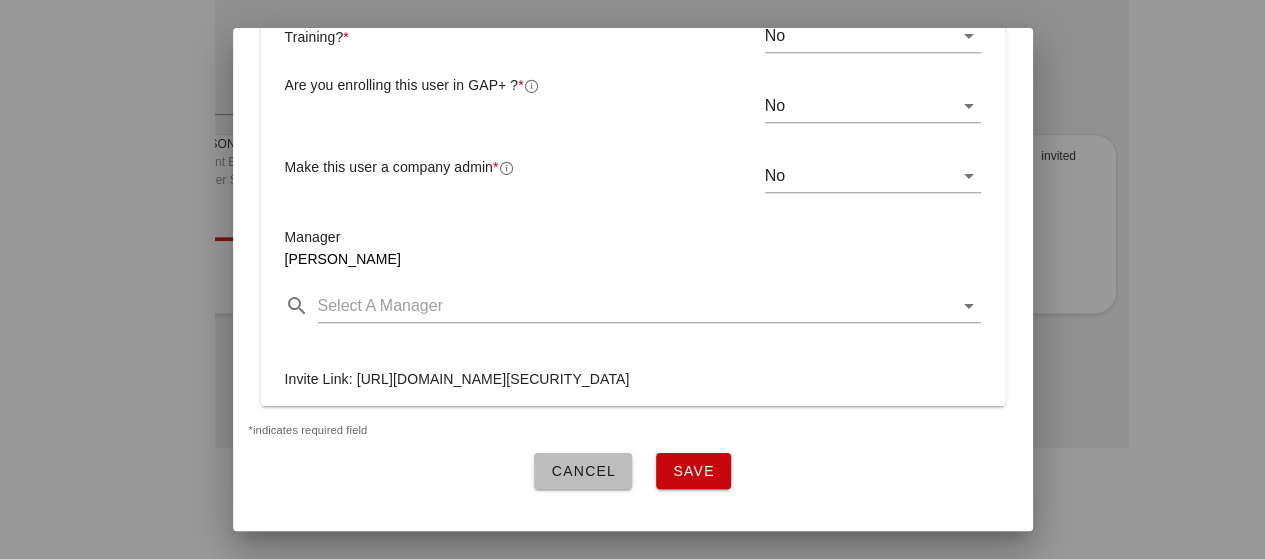 scroll, scrollTop: 593, scrollLeft: 0, axis: vertical 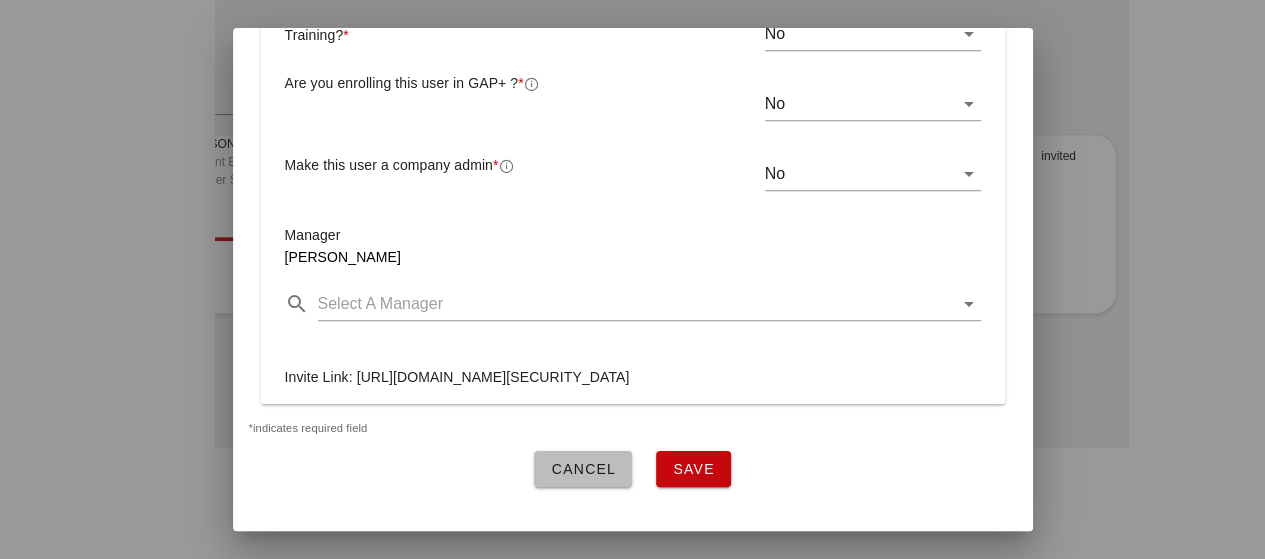 drag, startPoint x: 432, startPoint y: 442, endPoint x: 354, endPoint y: 373, distance: 104.13933 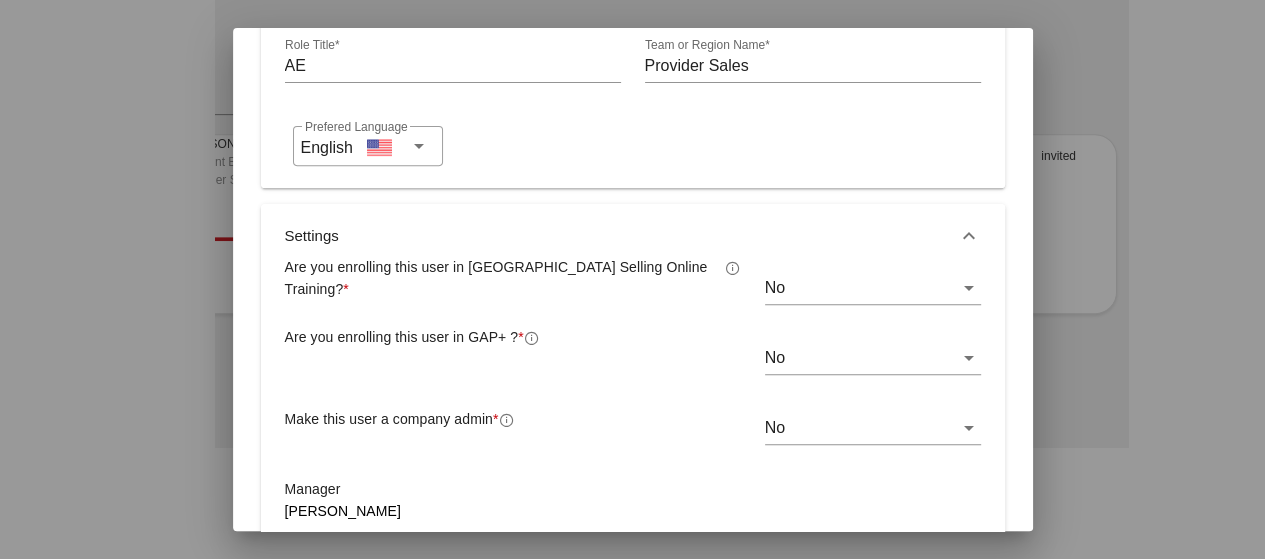 scroll, scrollTop: 297, scrollLeft: 0, axis: vertical 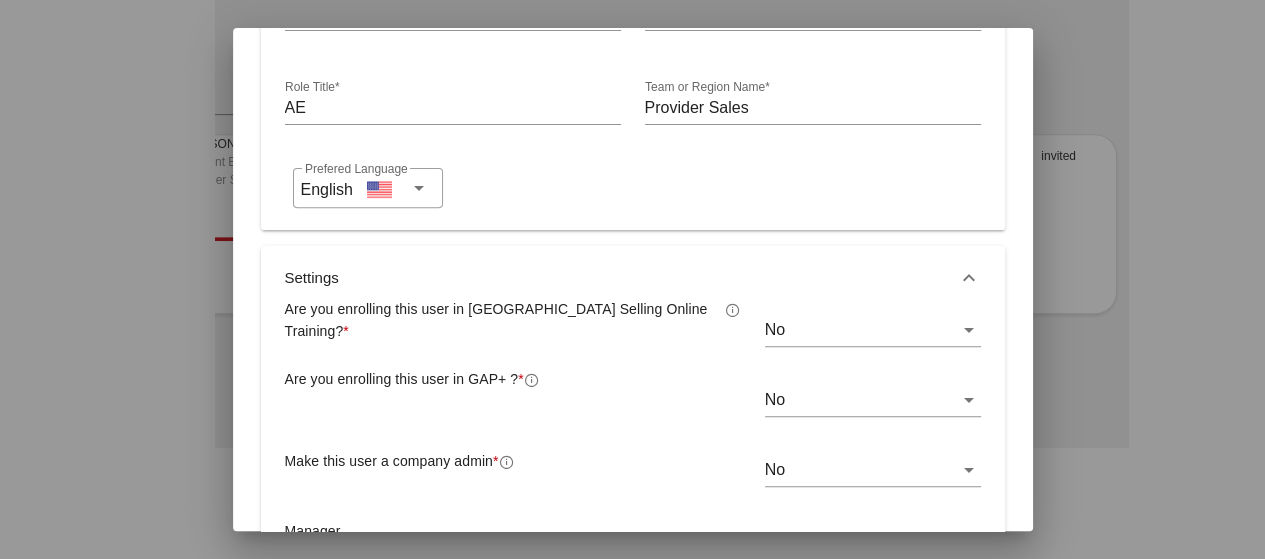 click on "No" at bounding box center (859, 330) 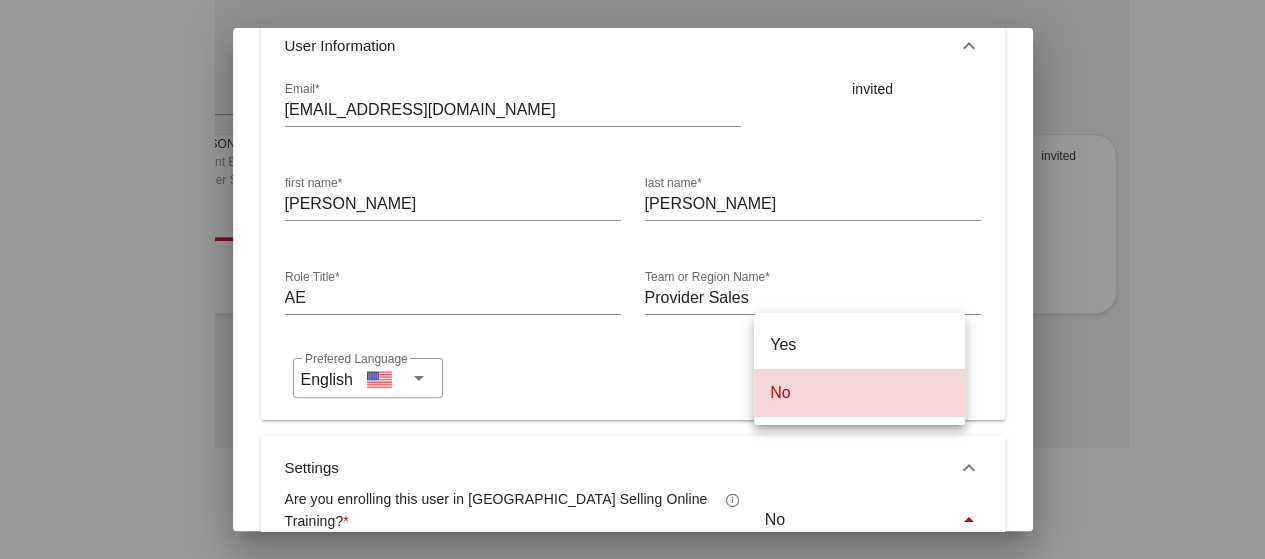 scroll, scrollTop: 0, scrollLeft: 0, axis: both 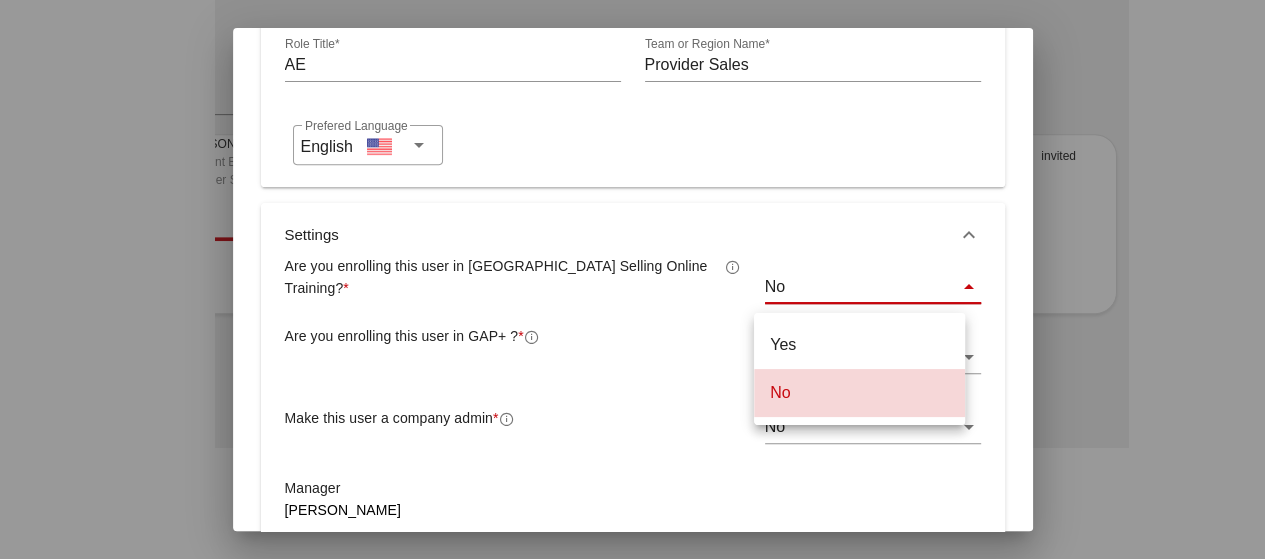 click on "Settings" at bounding box center (633, 235) 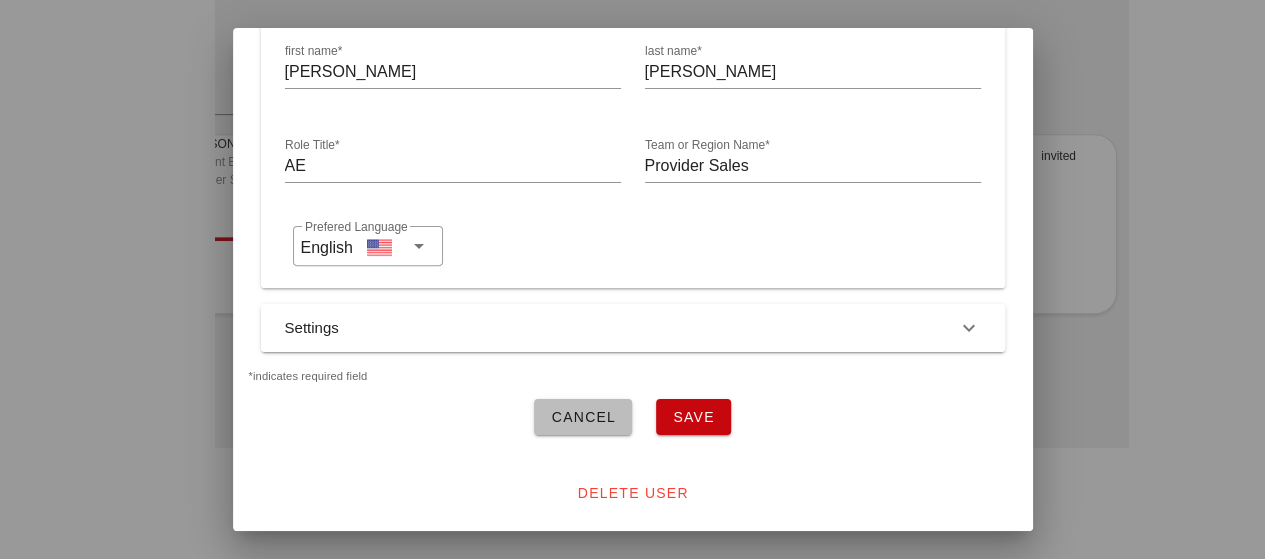 scroll, scrollTop: 254, scrollLeft: 0, axis: vertical 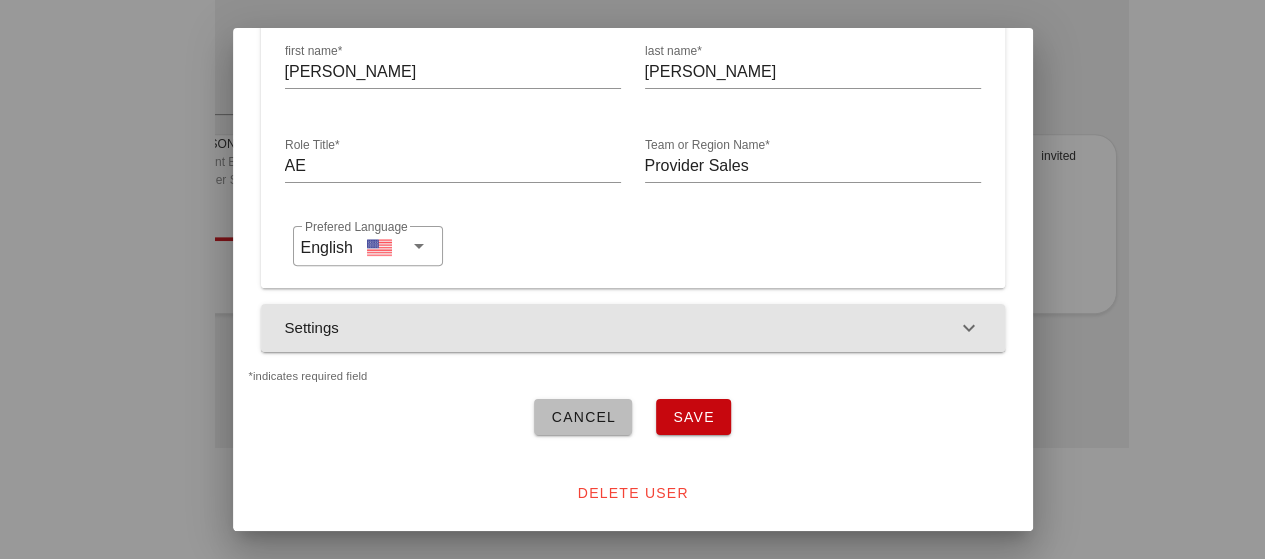 click on "Settings" at bounding box center (633, 328) 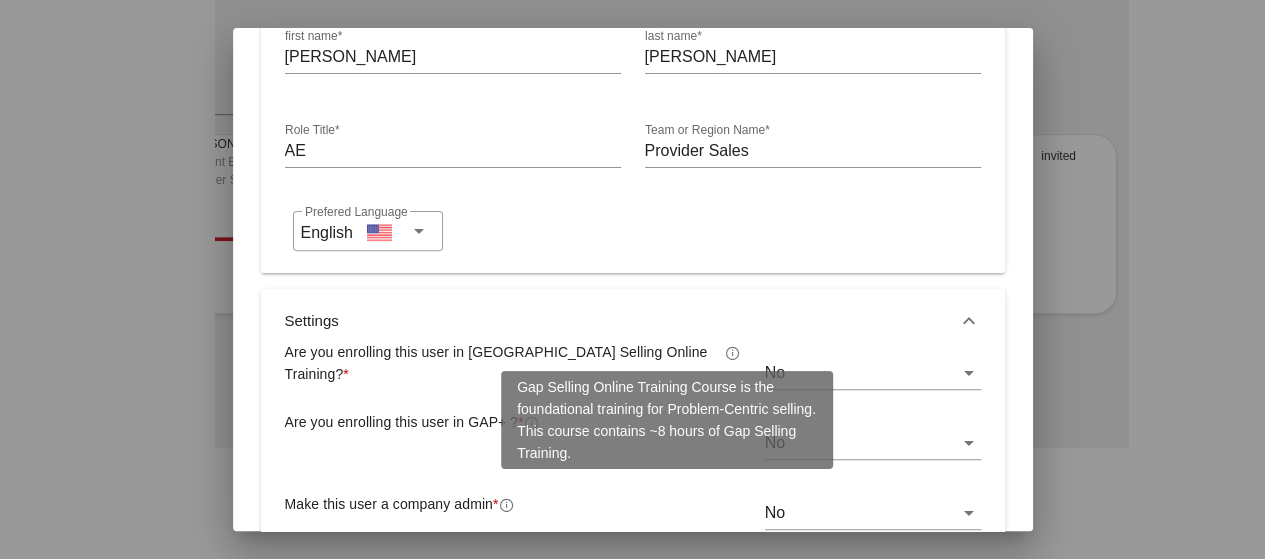 click at bounding box center [733, 353] 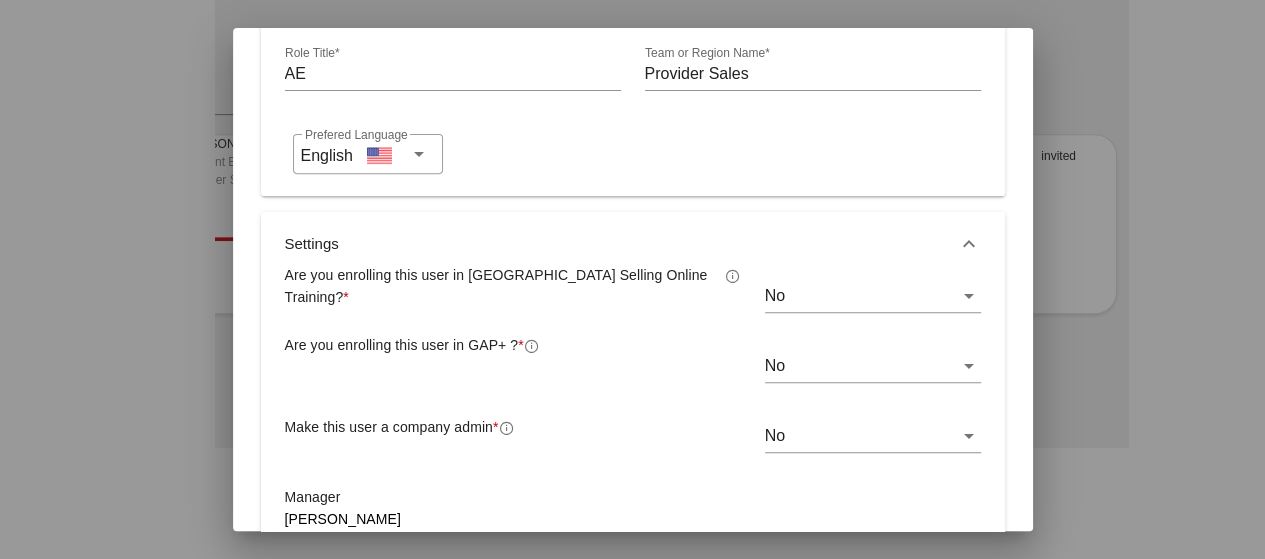 scroll, scrollTop: 340, scrollLeft: 0, axis: vertical 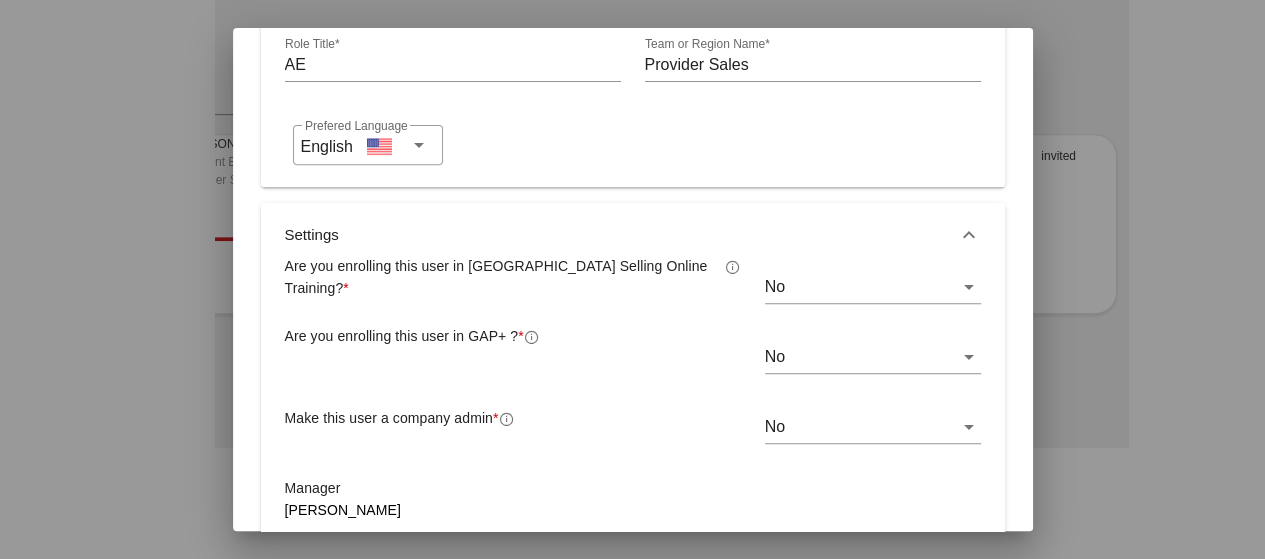 click on "No" at bounding box center [859, 287] 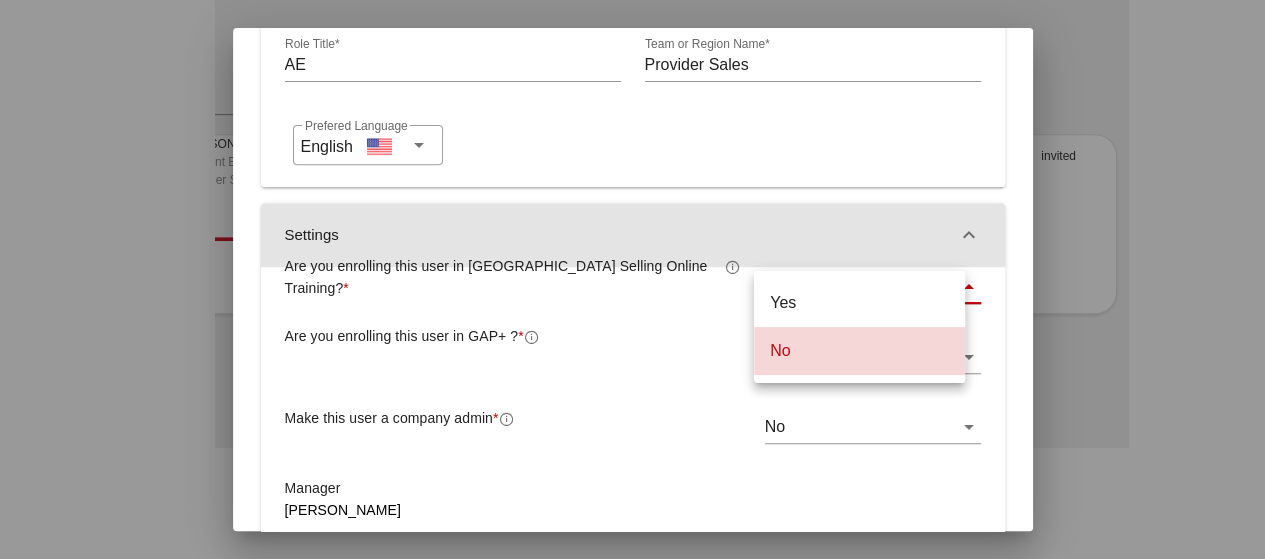 click on "Settings" at bounding box center [633, 235] 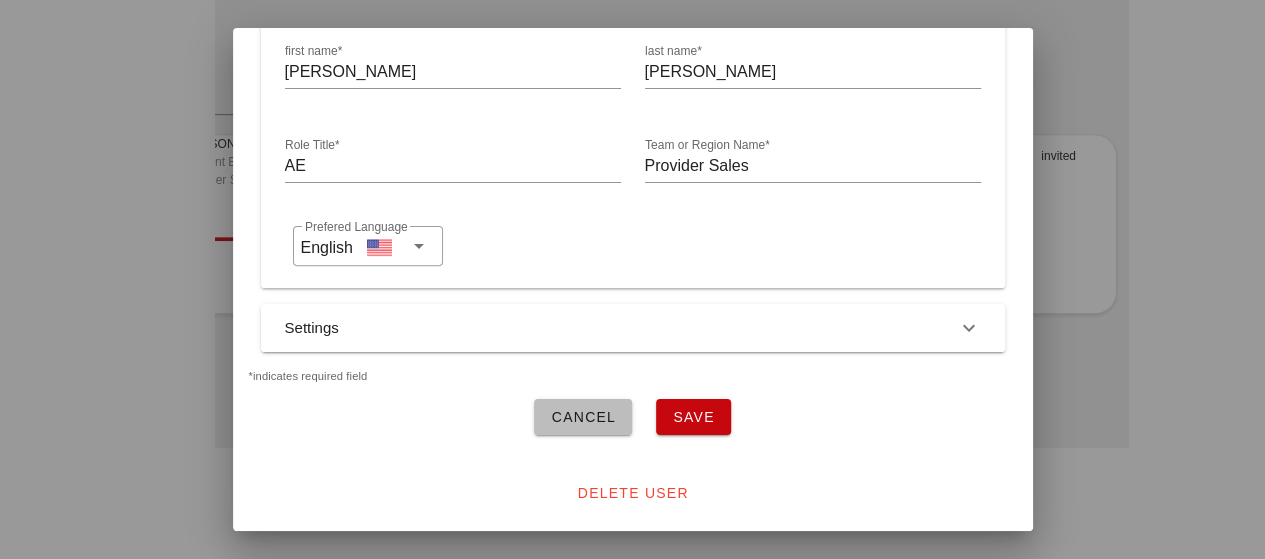 scroll, scrollTop: 254, scrollLeft: 0, axis: vertical 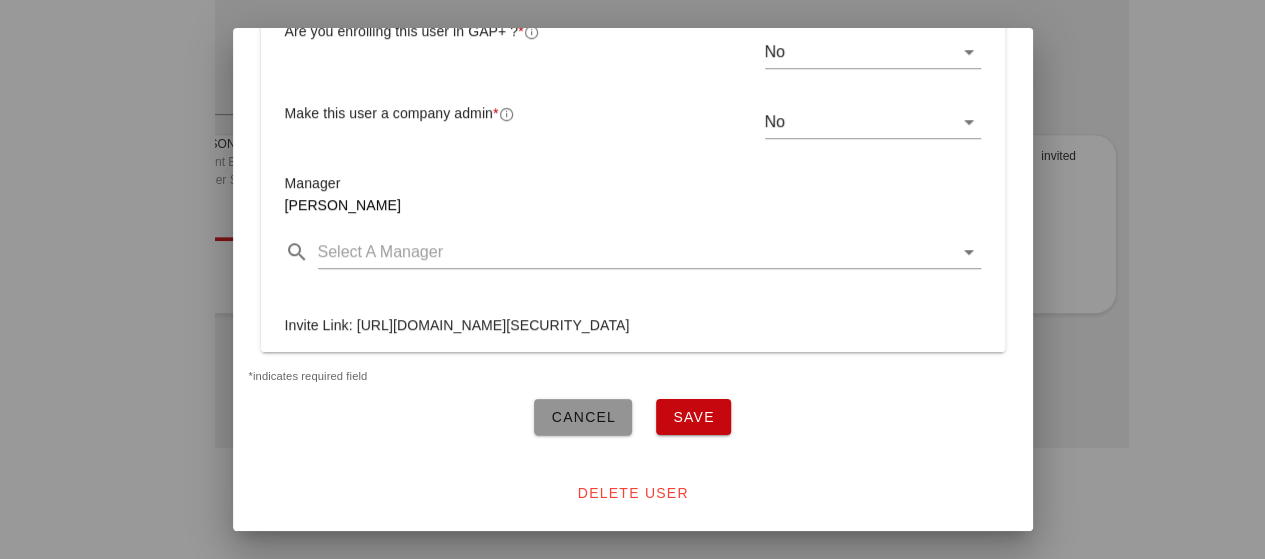 click on "Cancel" at bounding box center [583, 417] 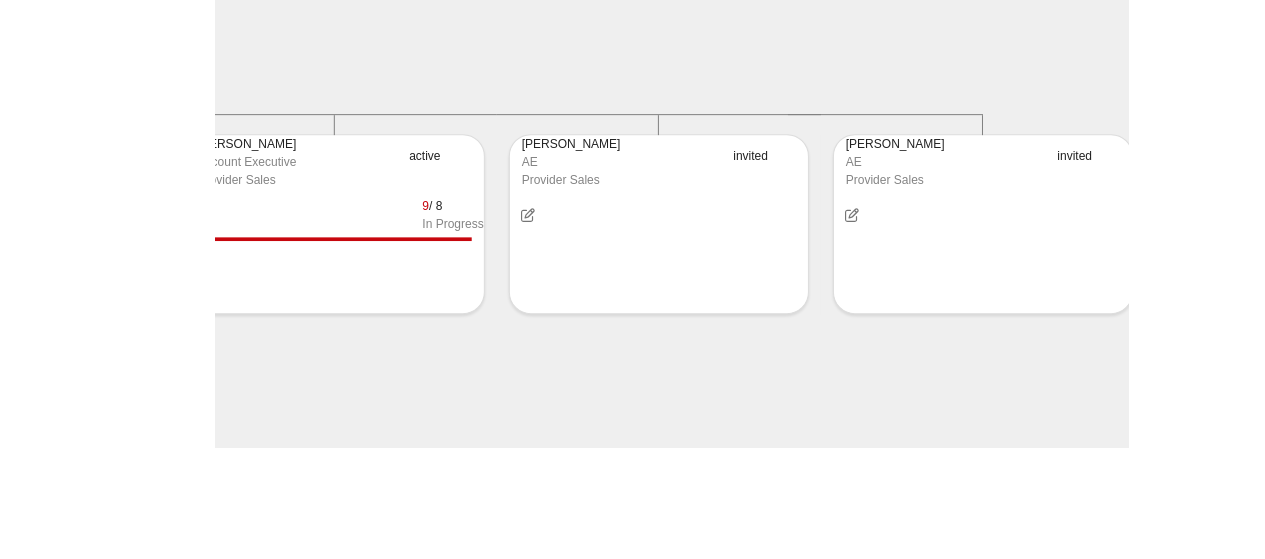 scroll, scrollTop: 0, scrollLeft: 2958, axis: horizontal 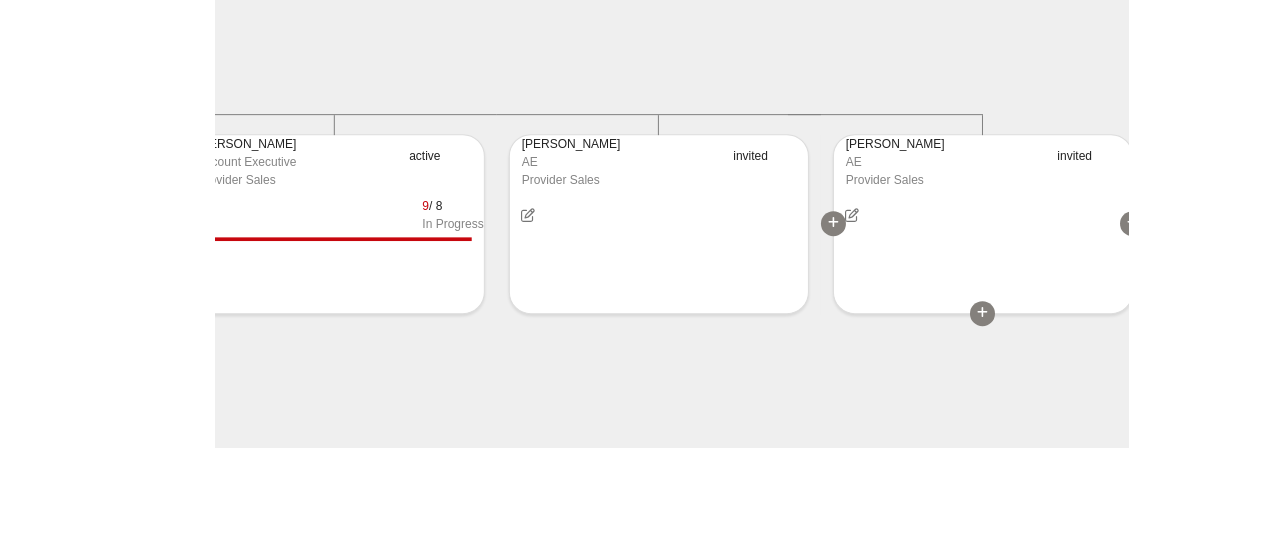 click at bounding box center [852, 215] 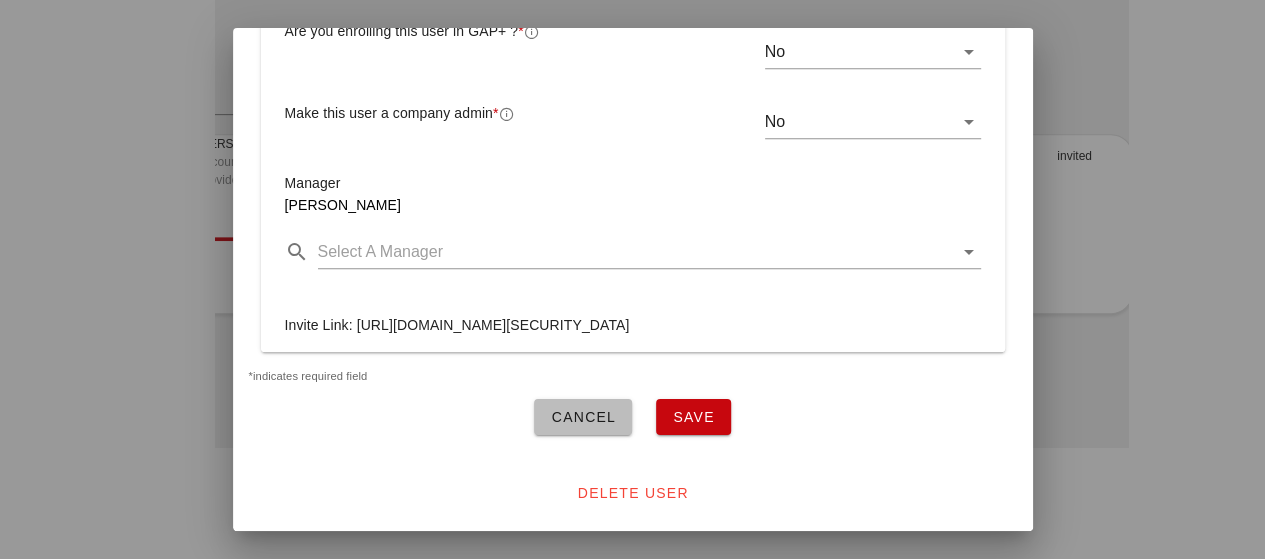 scroll, scrollTop: 642, scrollLeft: 0, axis: vertical 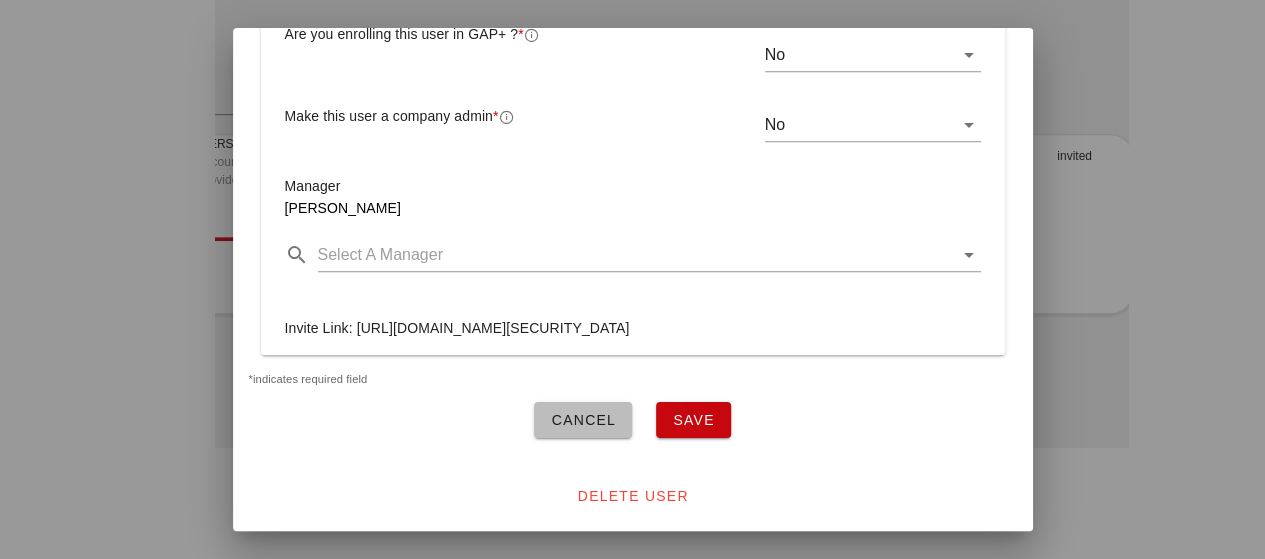 drag, startPoint x: 423, startPoint y: 395, endPoint x: 358, endPoint y: 328, distance: 93.34881 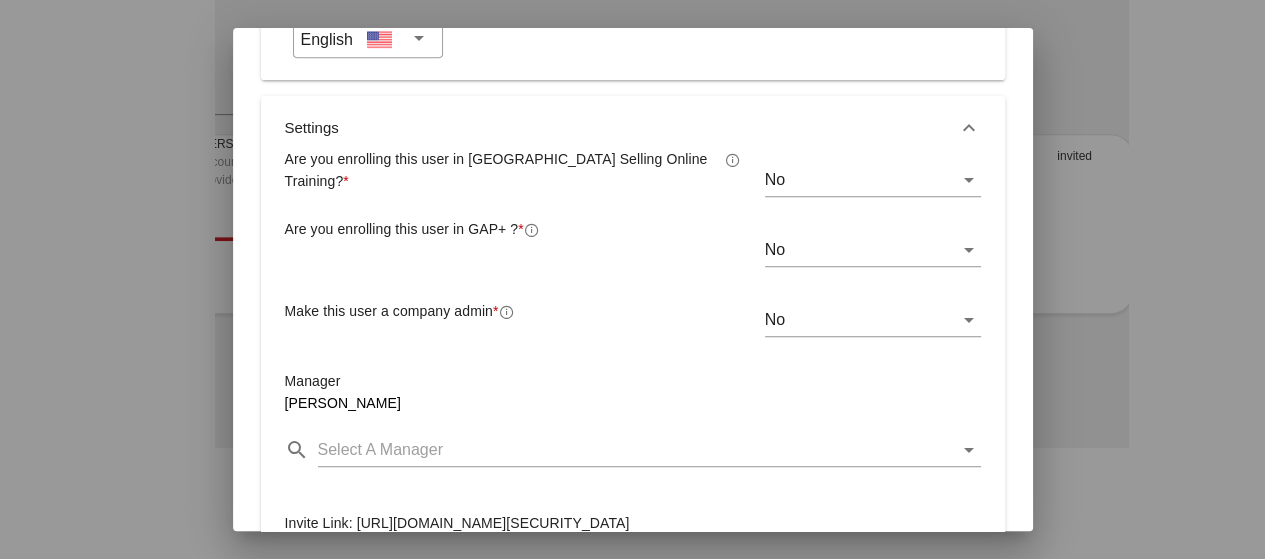 scroll, scrollTop: 417, scrollLeft: 0, axis: vertical 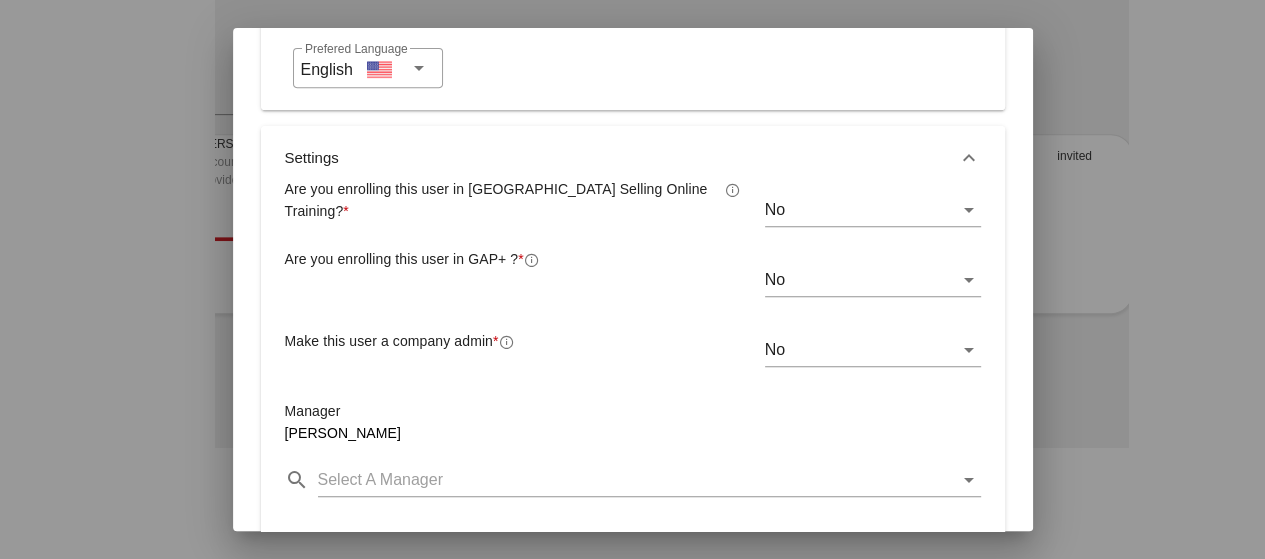 click on "No" at bounding box center (859, 210) 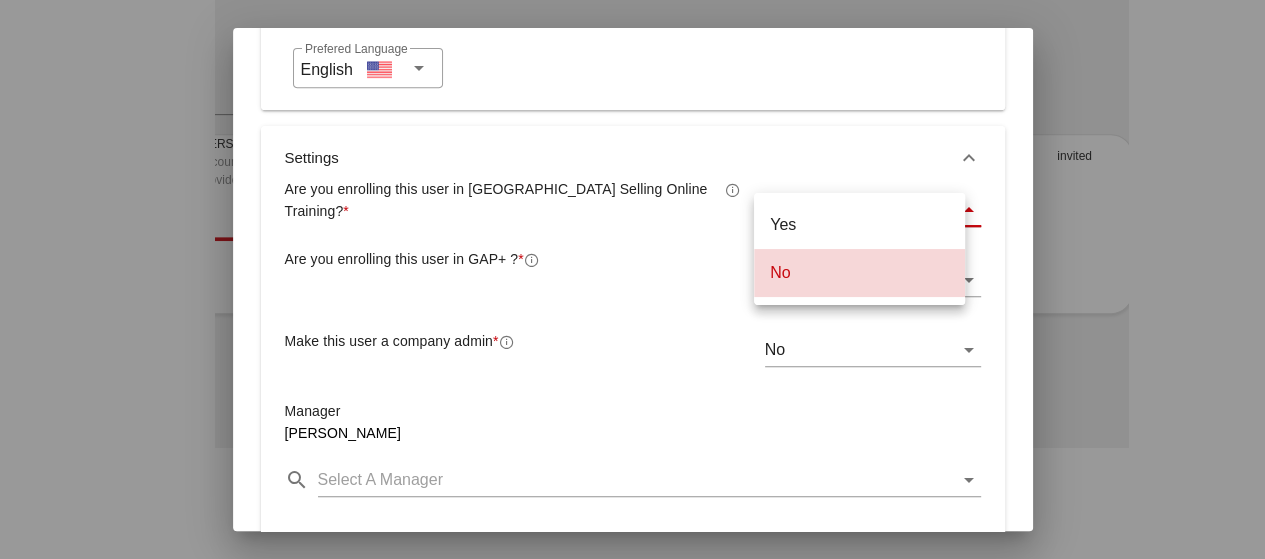 click on "Are you enrolling this user in [GEOGRAPHIC_DATA] Selling Online Training?   *" at bounding box center (513, 213) 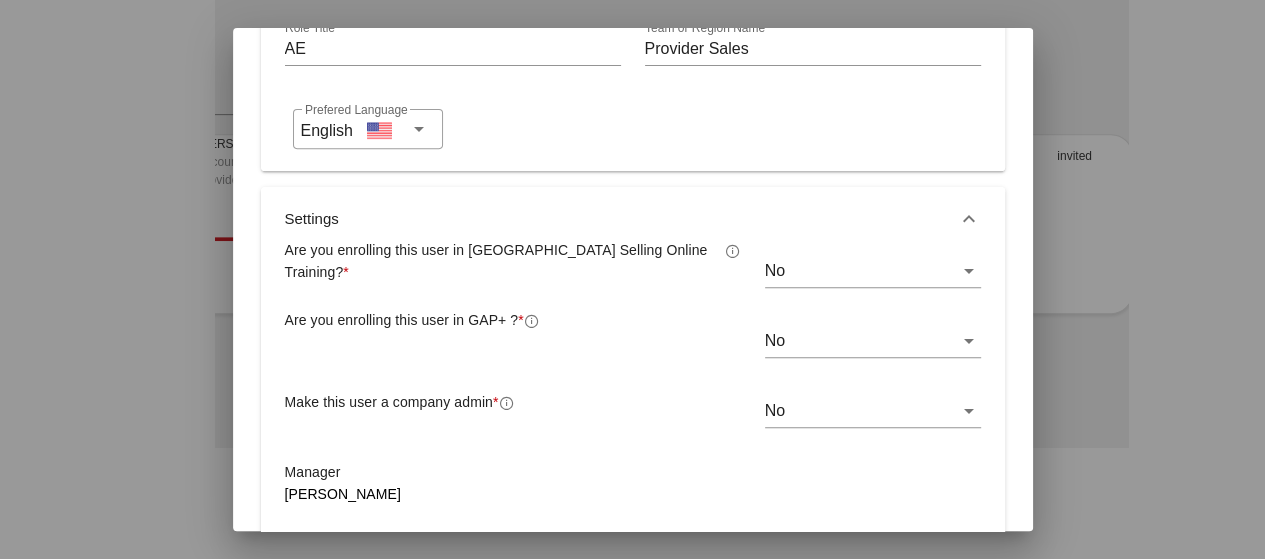scroll, scrollTop: 355, scrollLeft: 0, axis: vertical 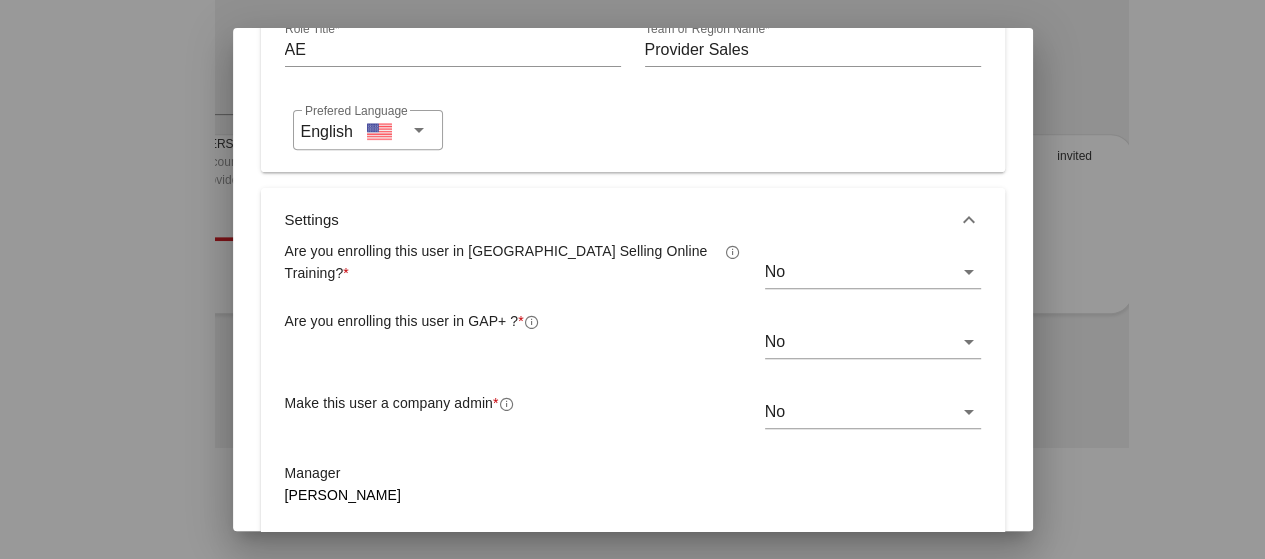 click on "No" at bounding box center (859, 272) 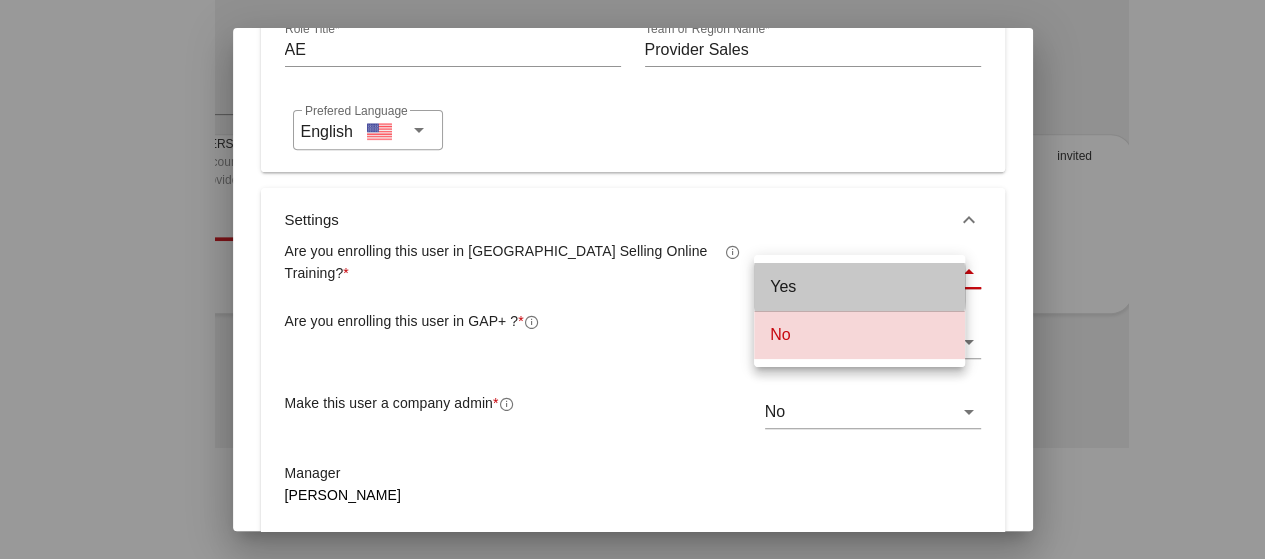 click on "Yes" at bounding box center (859, 286) 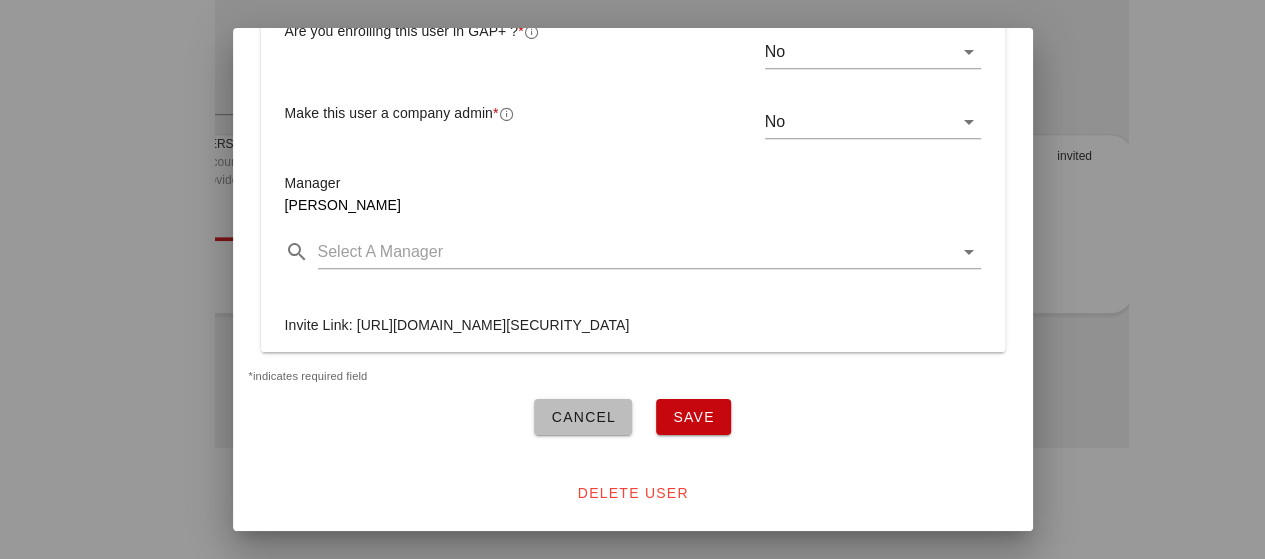 scroll, scrollTop: 659, scrollLeft: 0, axis: vertical 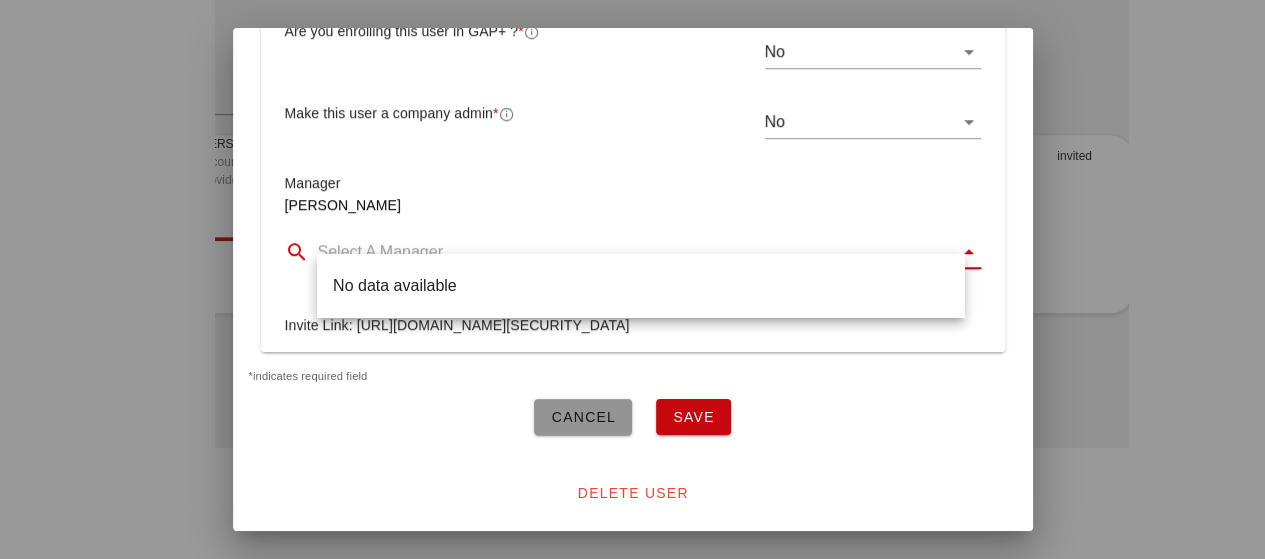 click on "Cancel" at bounding box center [583, 417] 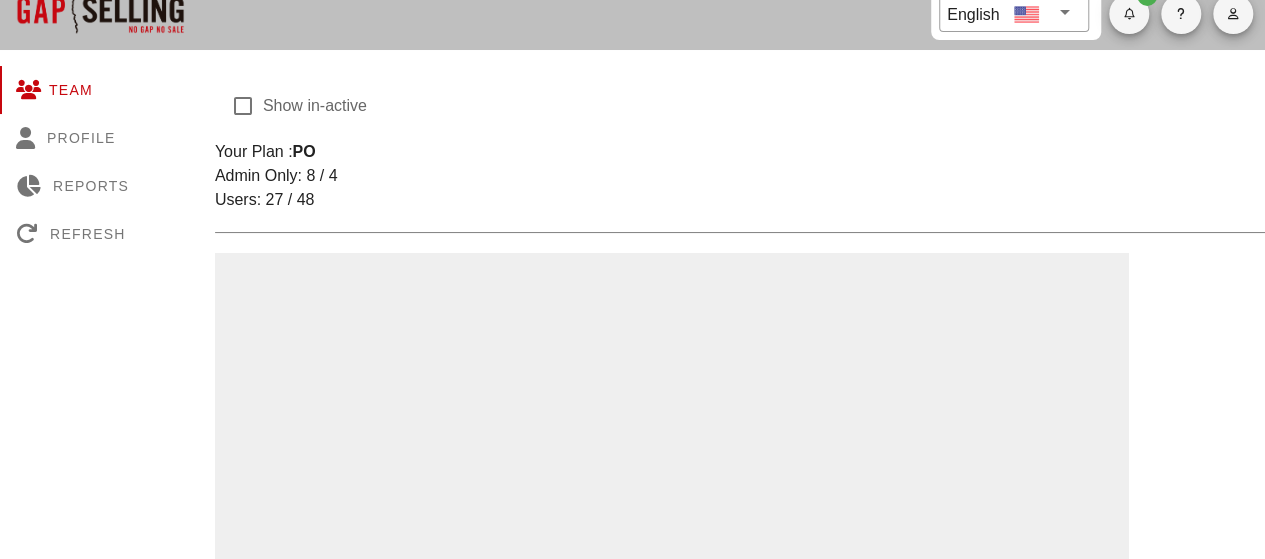 scroll, scrollTop: 27, scrollLeft: 0, axis: vertical 